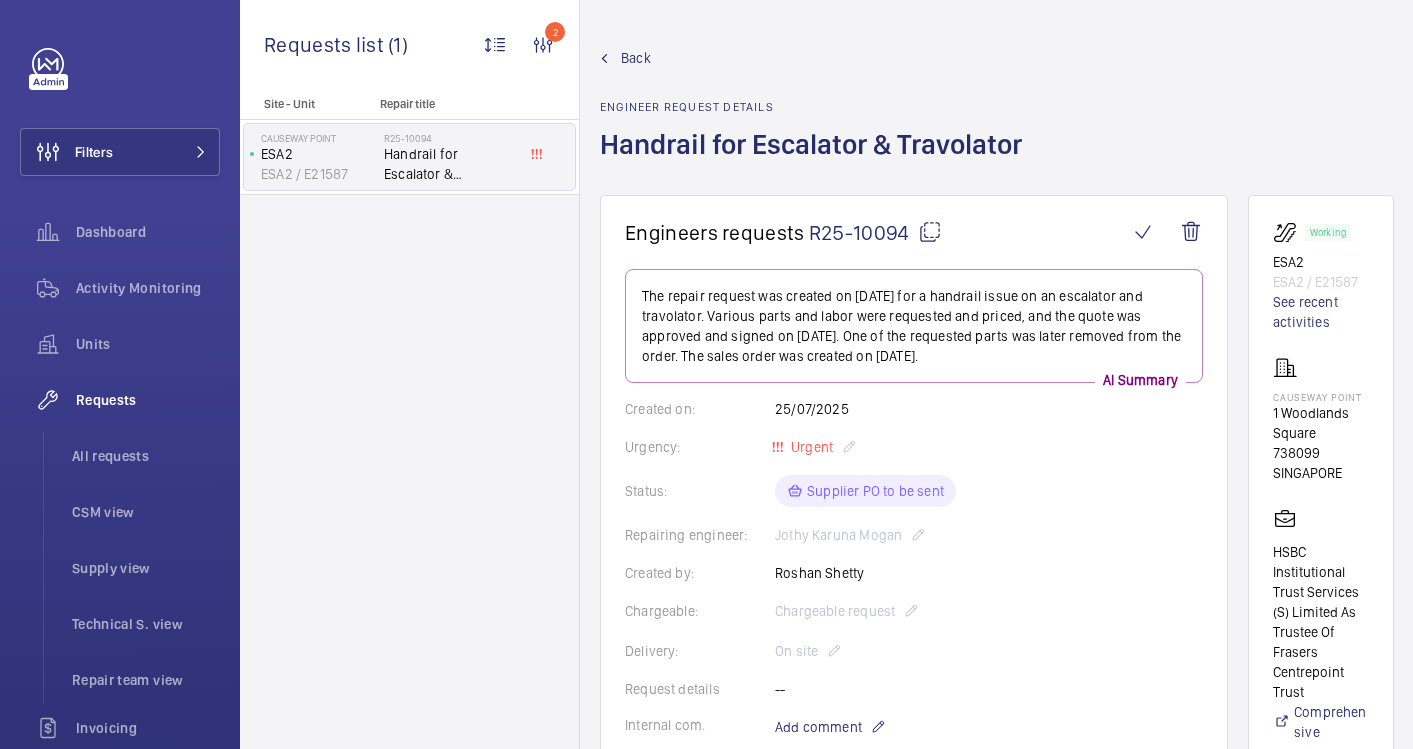 scroll, scrollTop: 0, scrollLeft: 0, axis: both 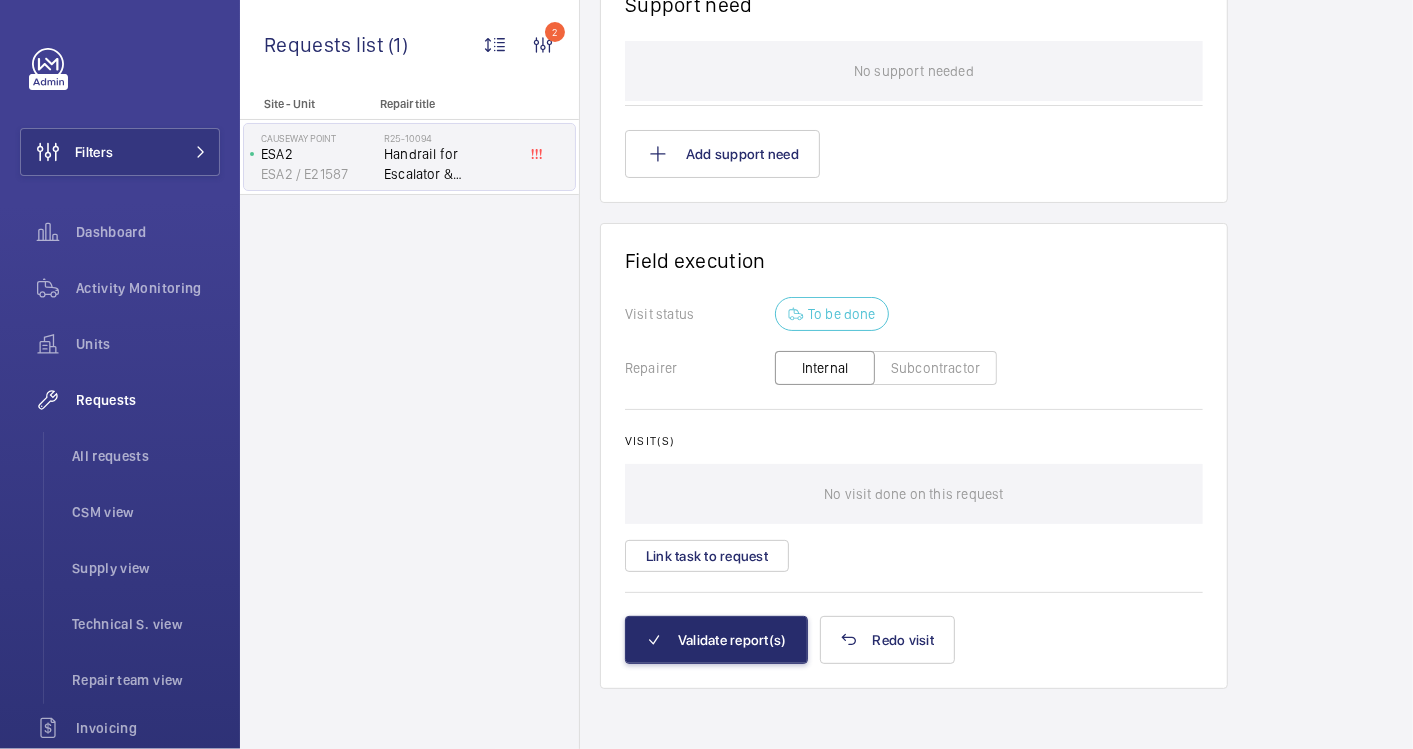 click on "Subcontractor" 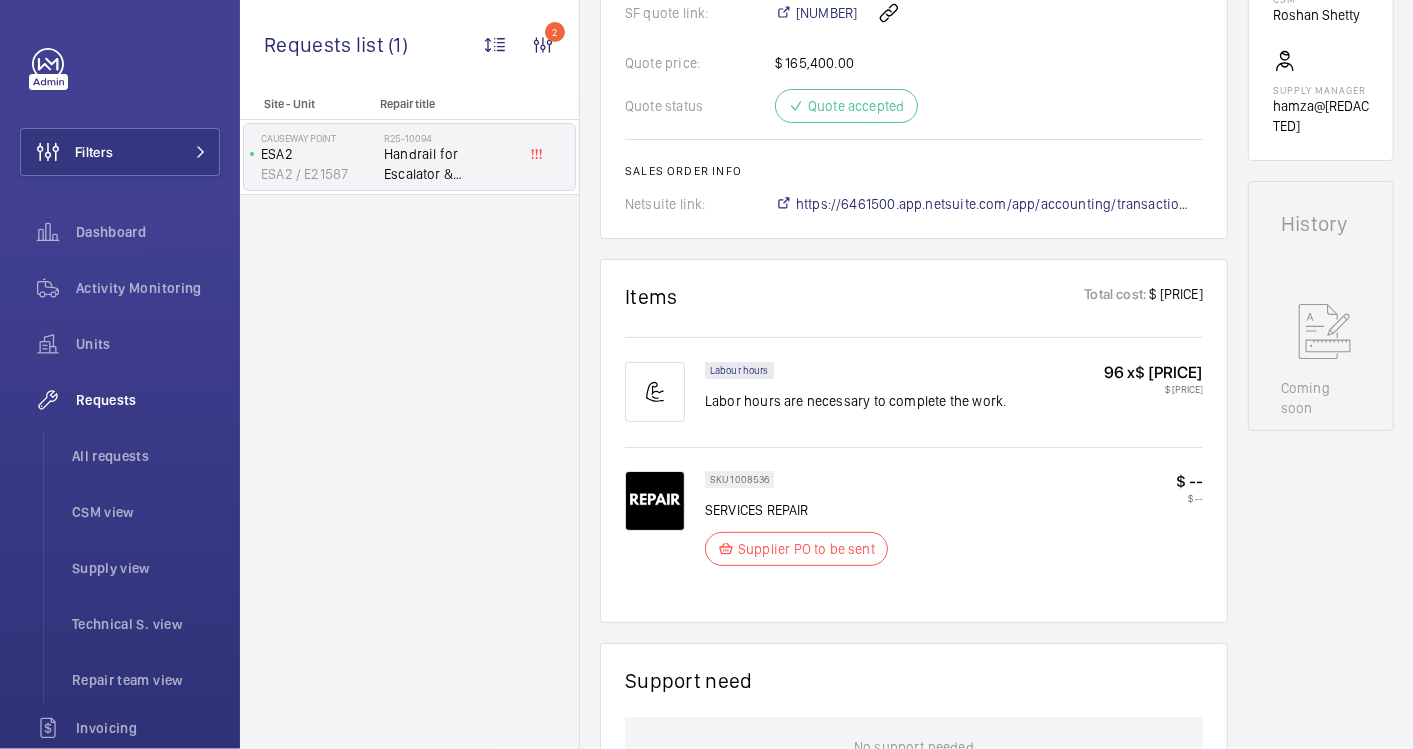 scroll, scrollTop: 777, scrollLeft: 0, axis: vertical 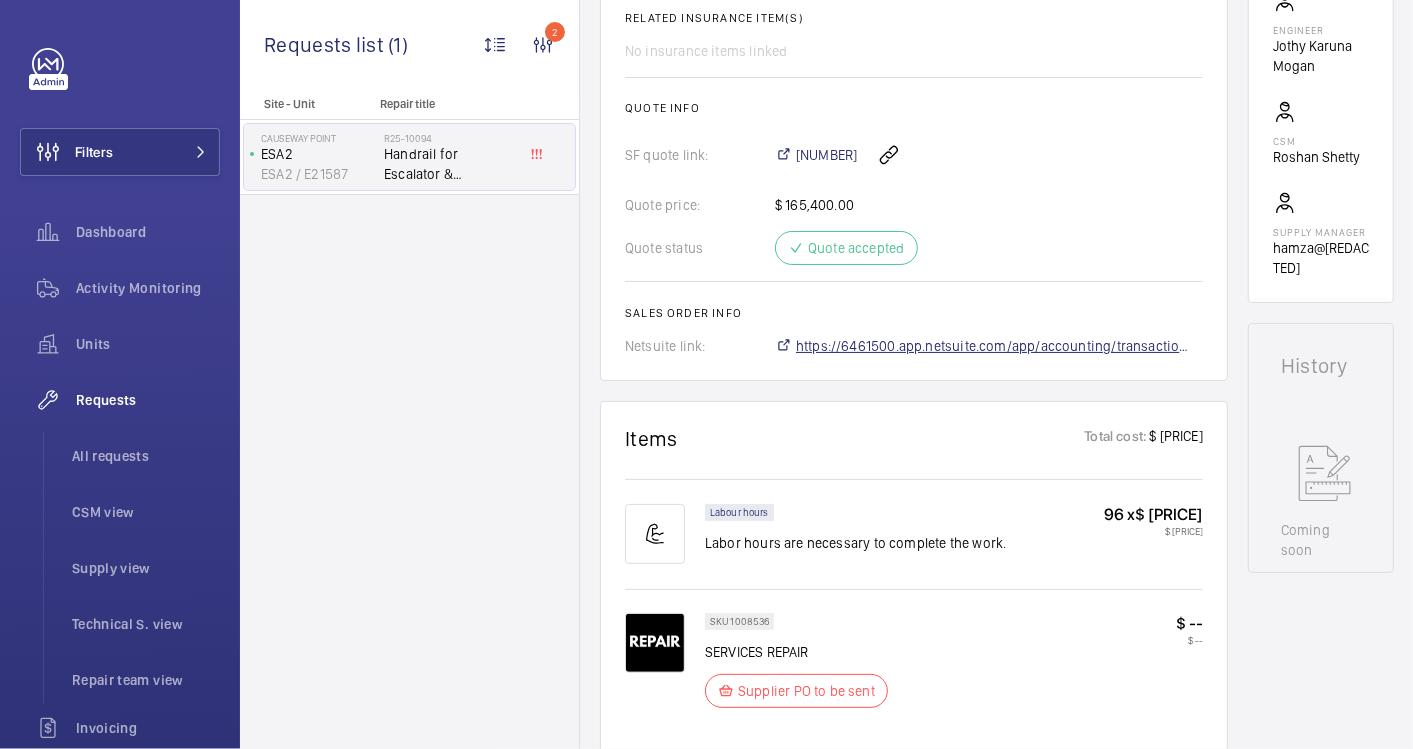 click on "https://6461500.app.netsuite.com/app/accounting/transactions/salesord.nl?id=[NUMBER]" 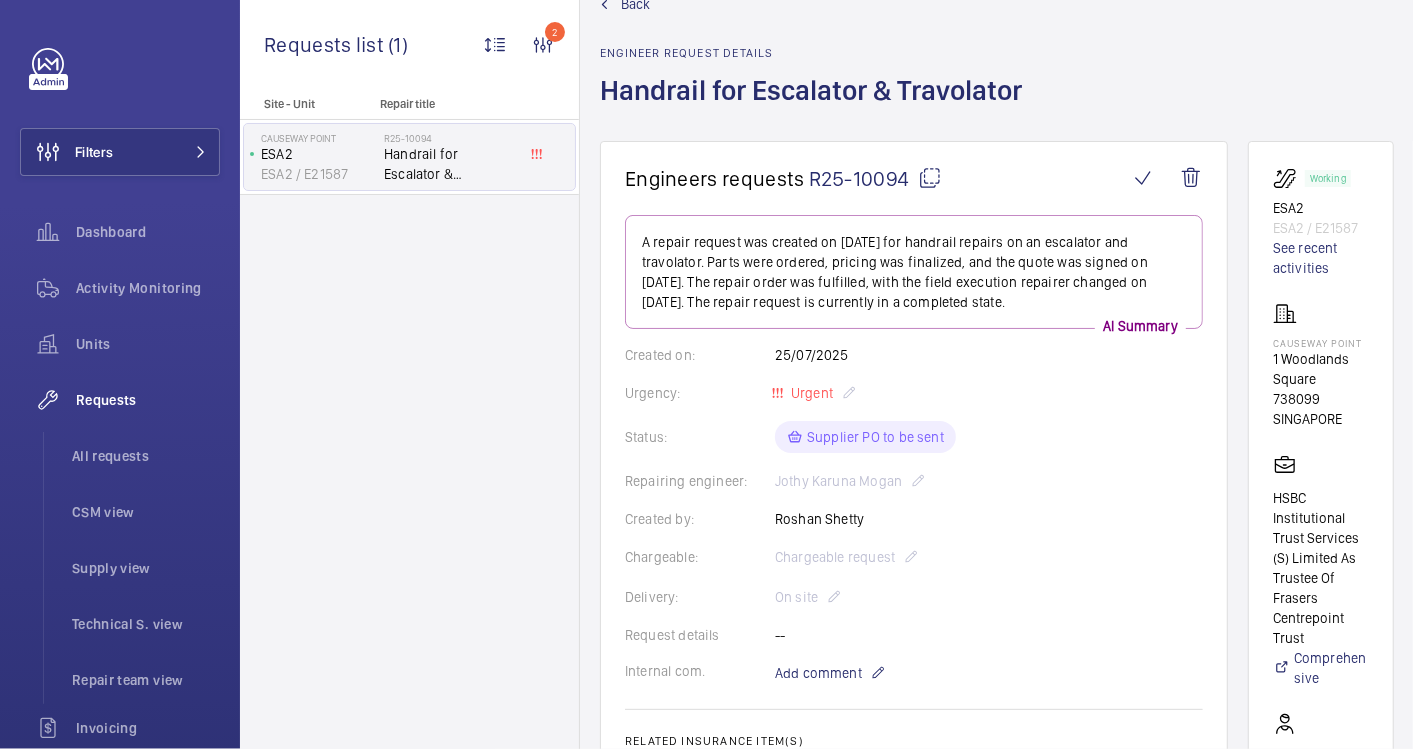 scroll, scrollTop: 0, scrollLeft: 0, axis: both 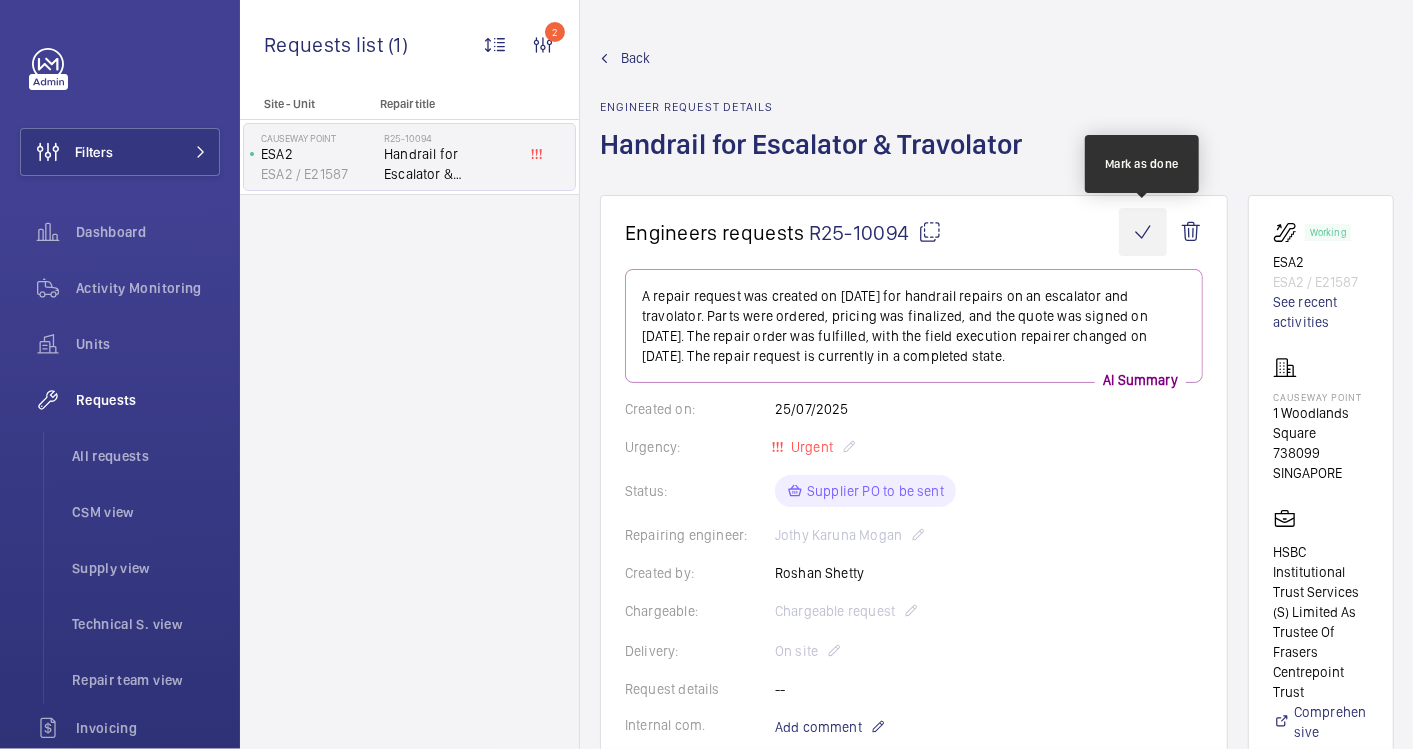 click 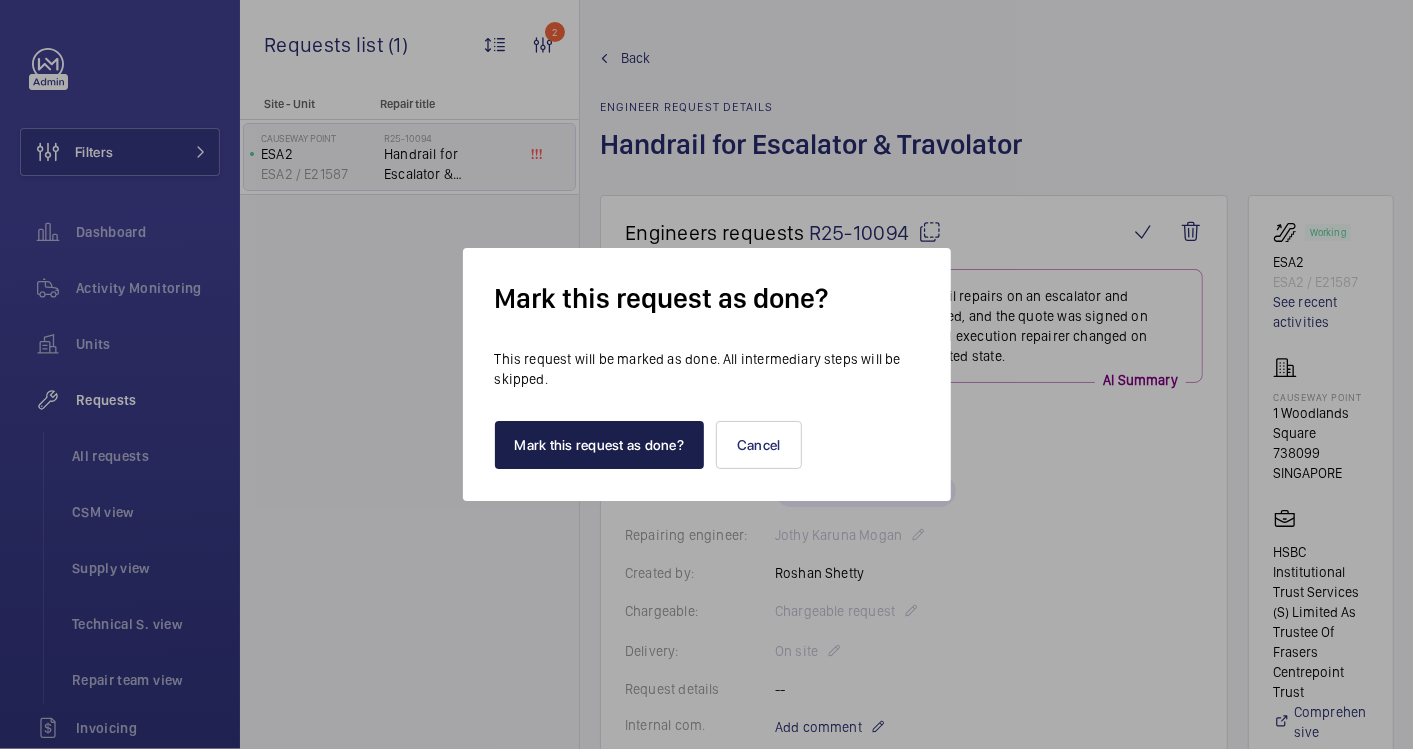 click on "Mark this request as done?" at bounding box center [600, 445] 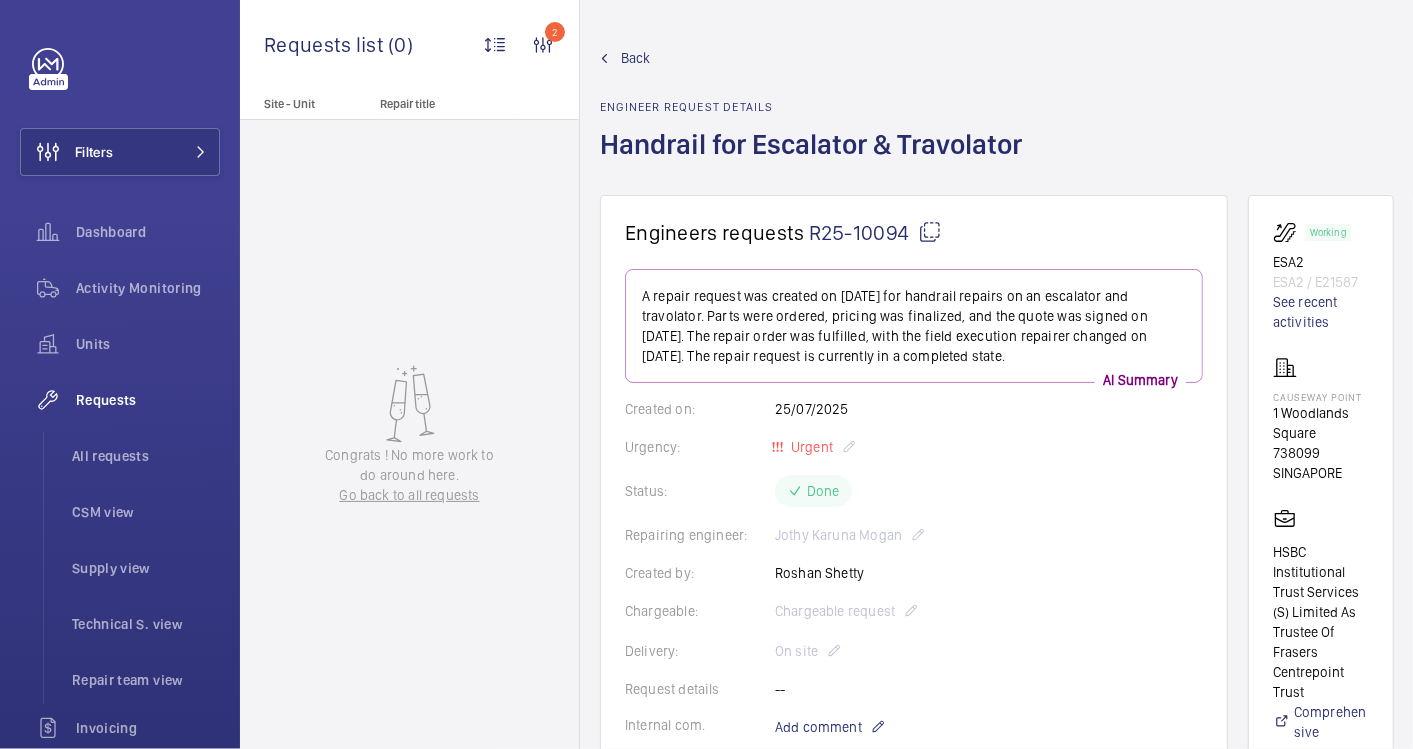 click on "Back" 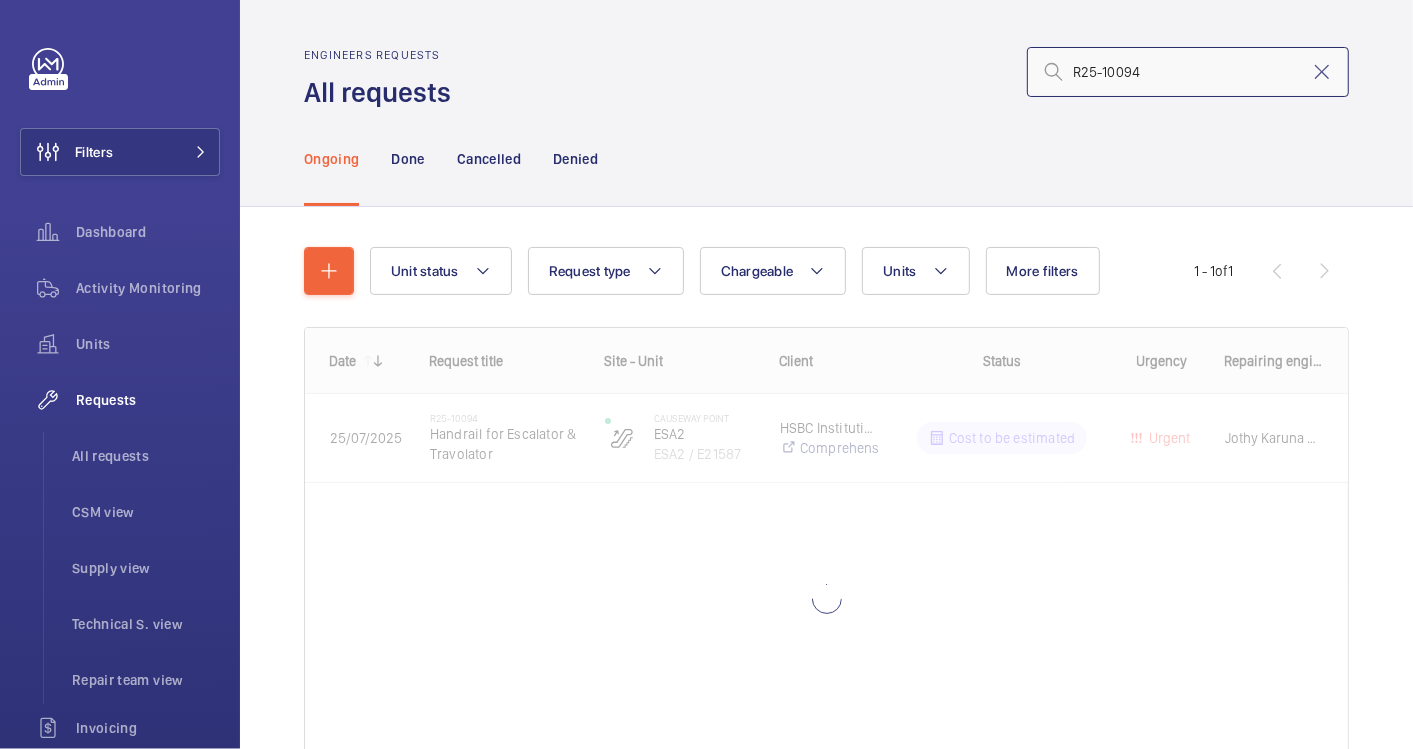drag, startPoint x: 1135, startPoint y: 83, endPoint x: 1037, endPoint y: 70, distance: 98.85848 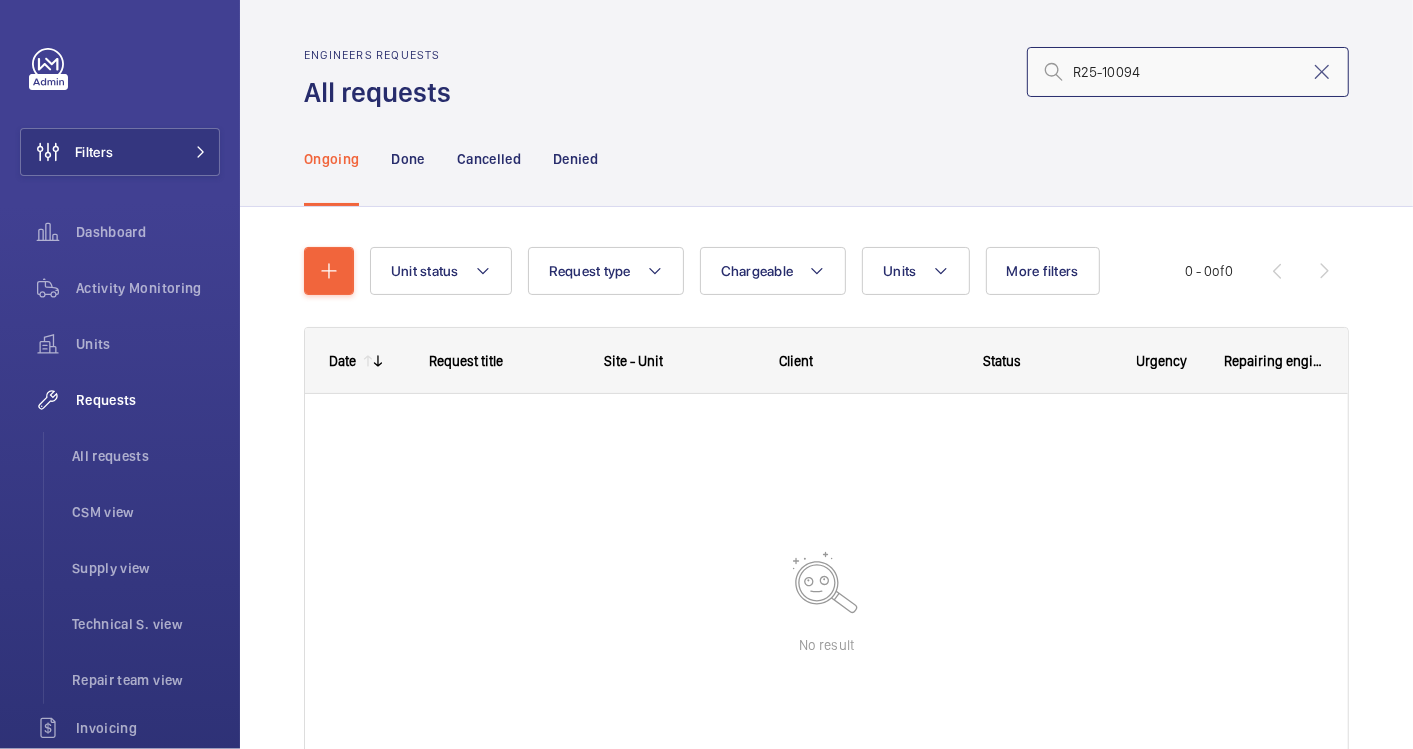 paste on "401" 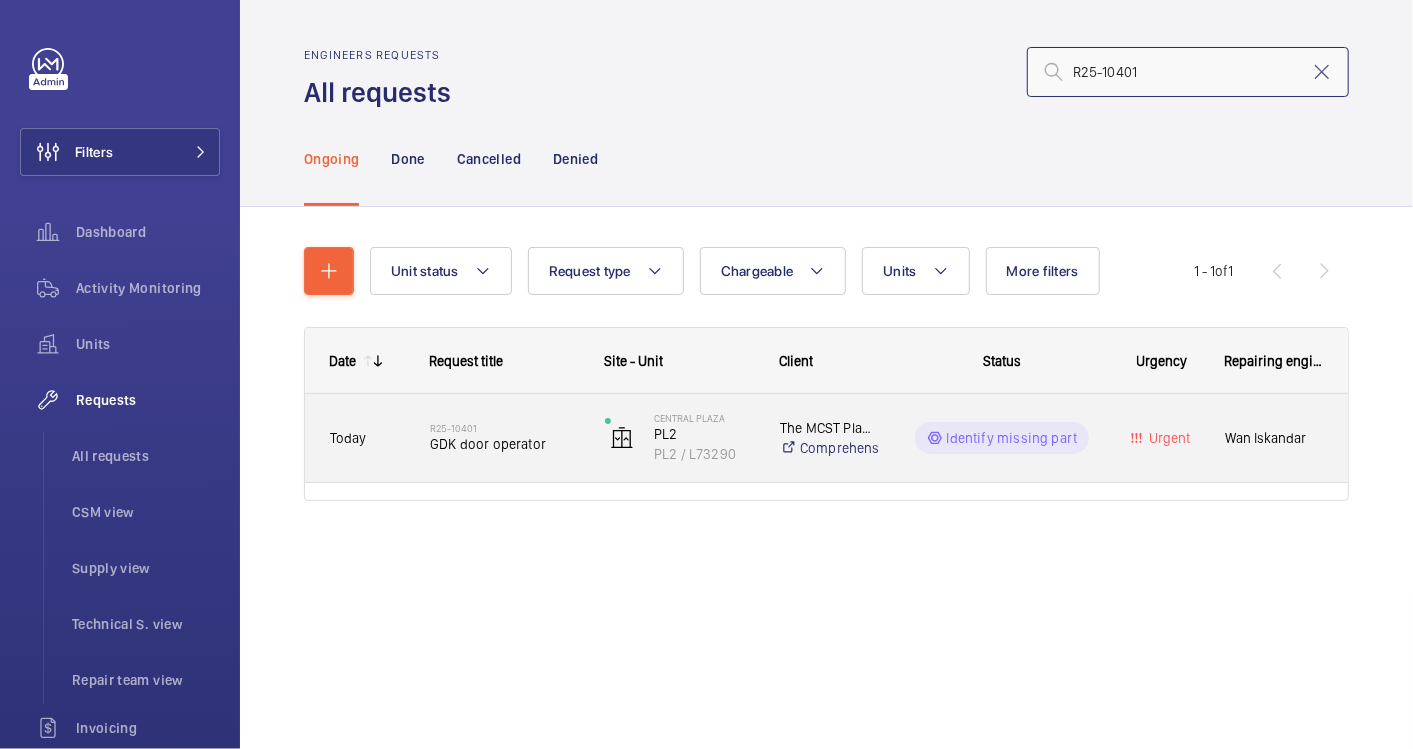 type on "R25-10401" 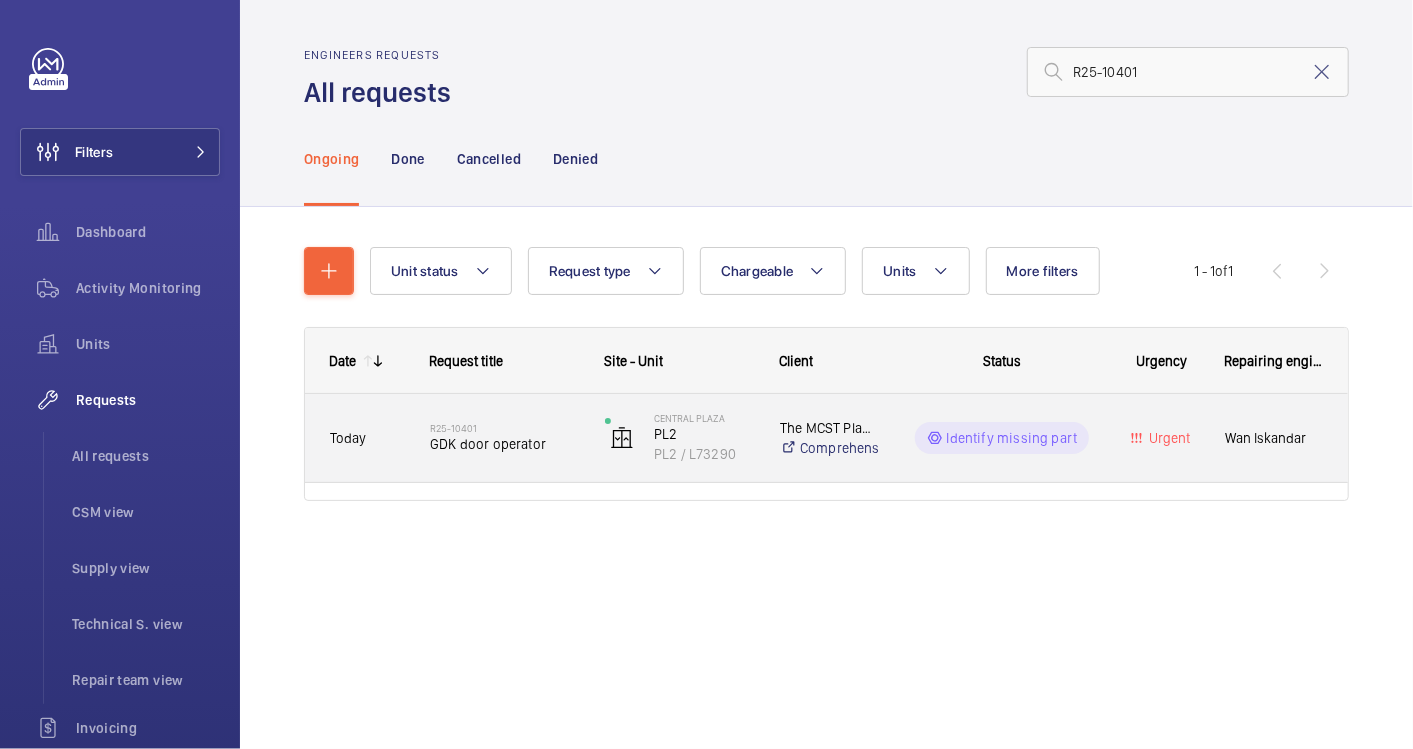 click on "R25-[NUMBER]   GDK door operator" 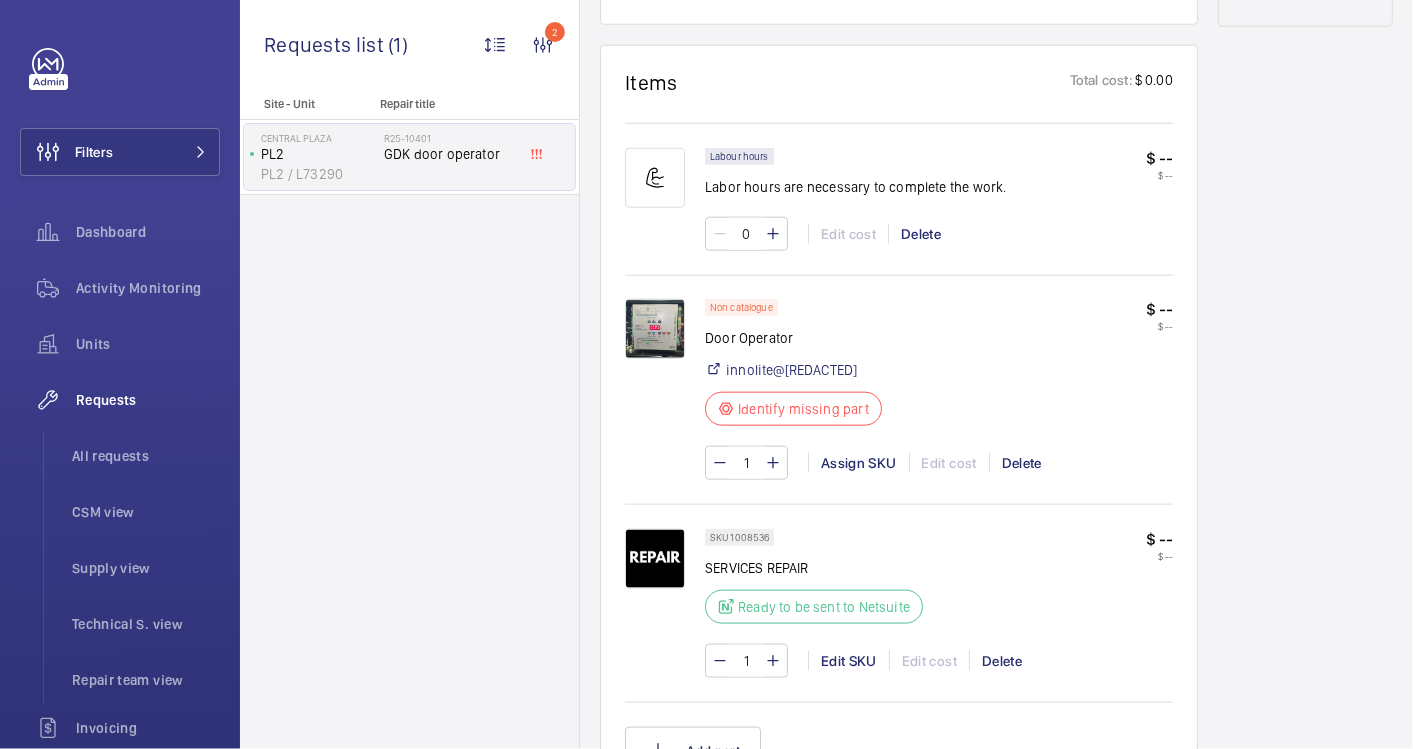 scroll, scrollTop: 1111, scrollLeft: 0, axis: vertical 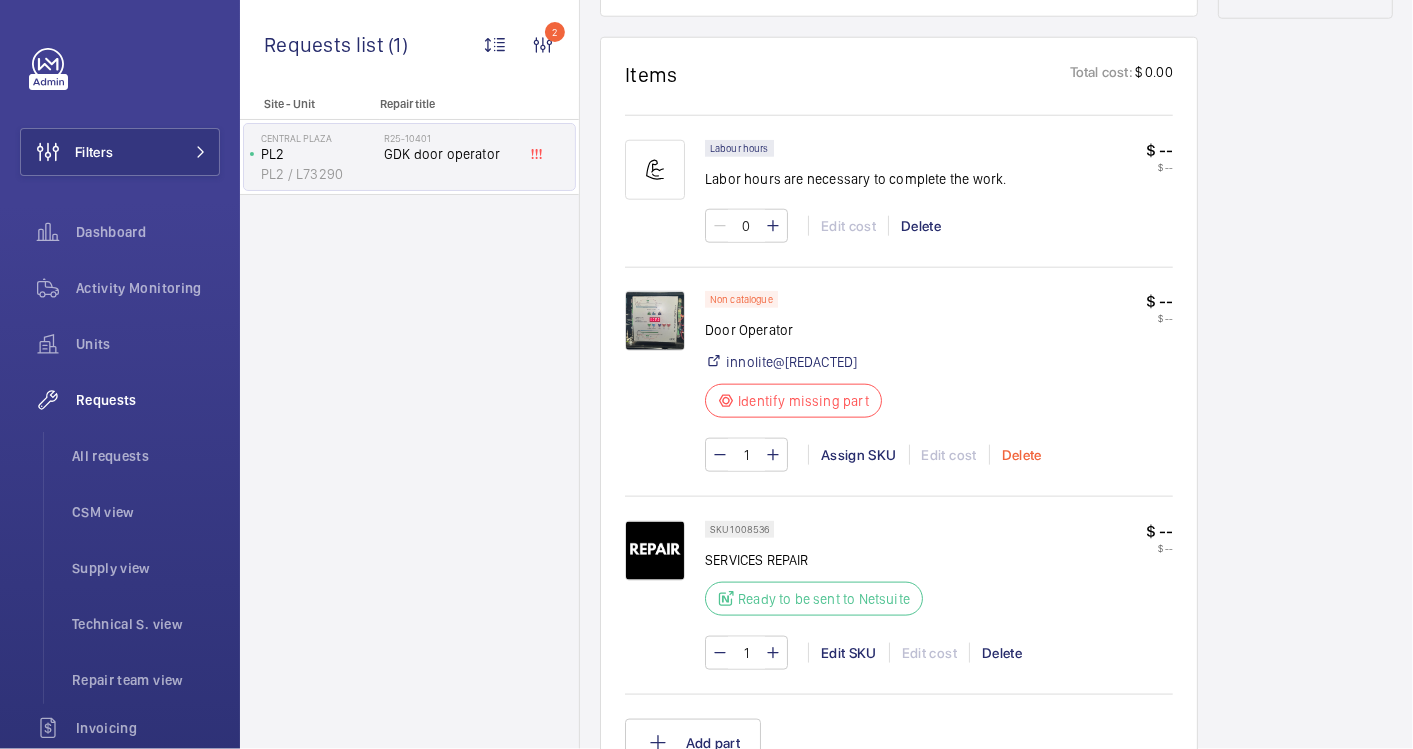 click on "Delete" 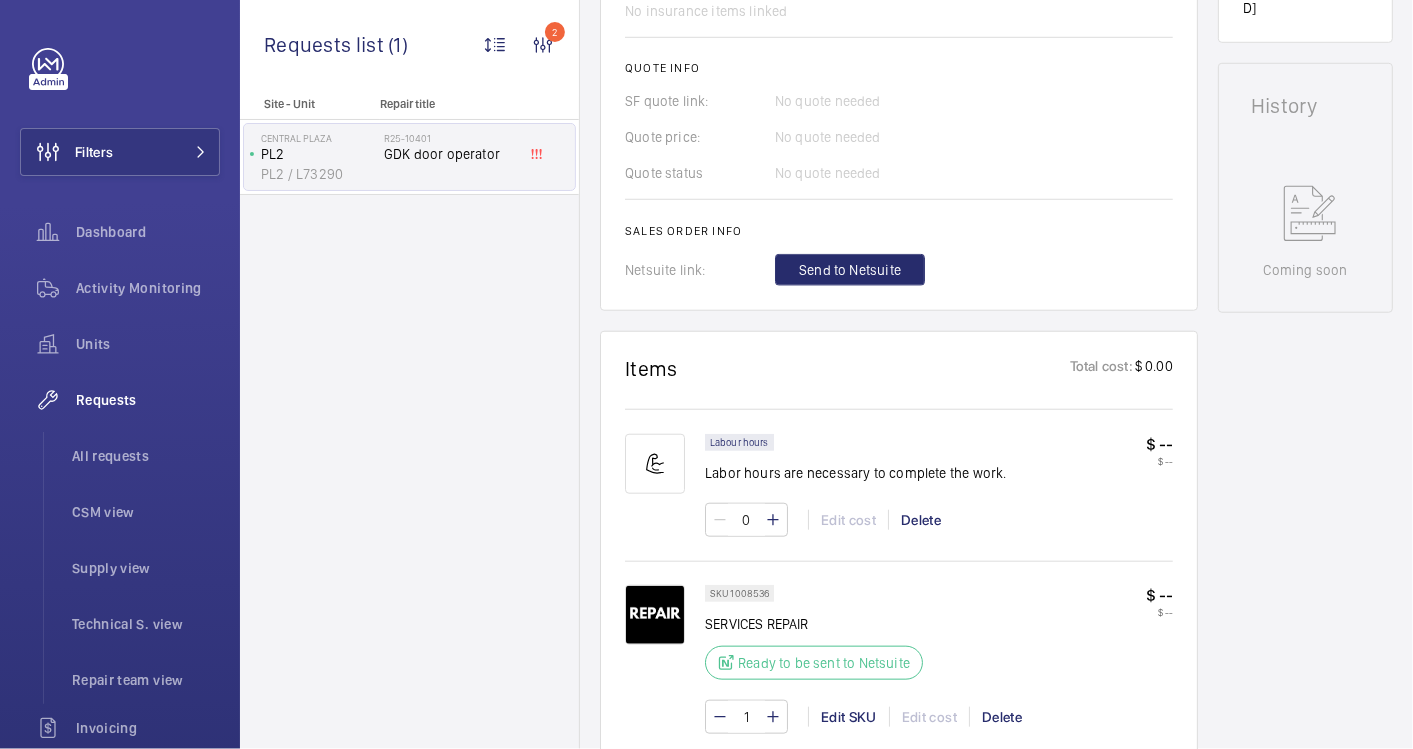 scroll, scrollTop: 1262, scrollLeft: 0, axis: vertical 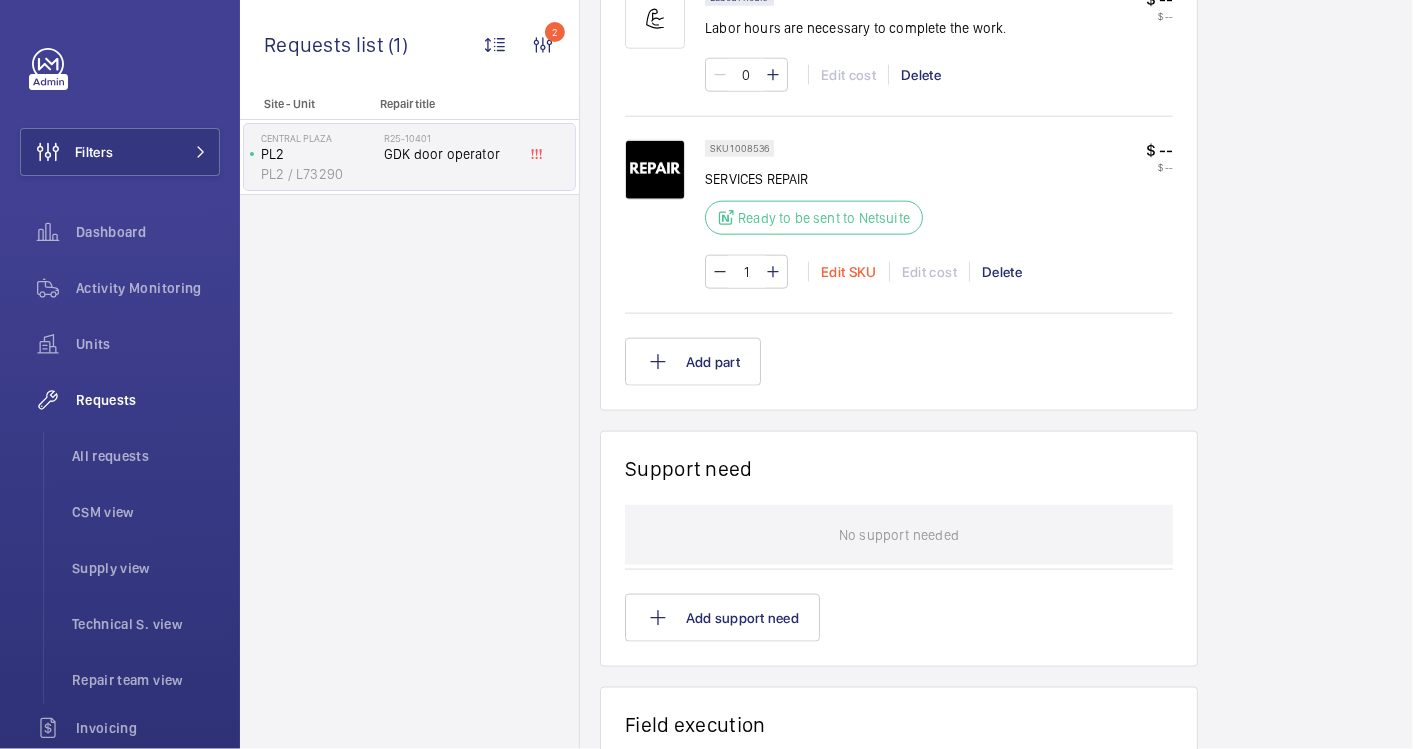 click on "Edit SKU" 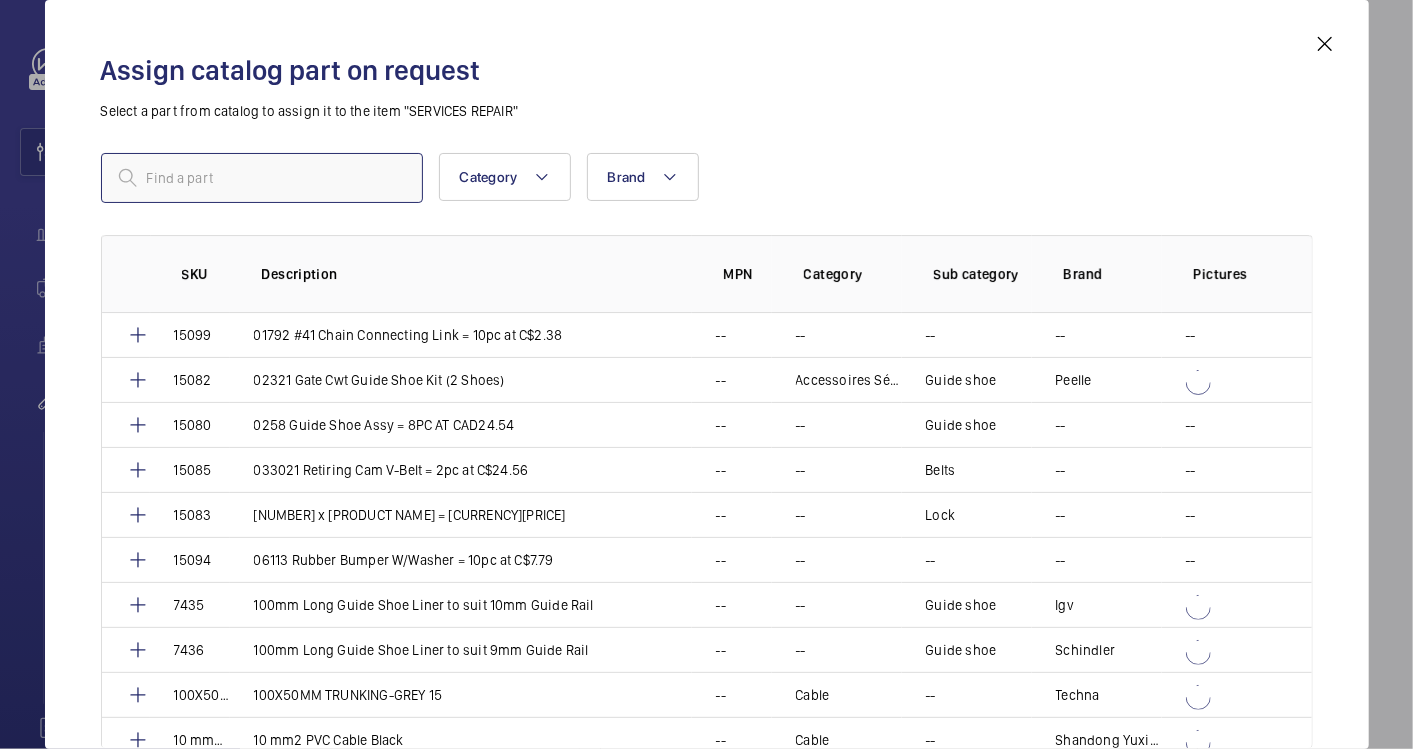 click at bounding box center (262, 178) 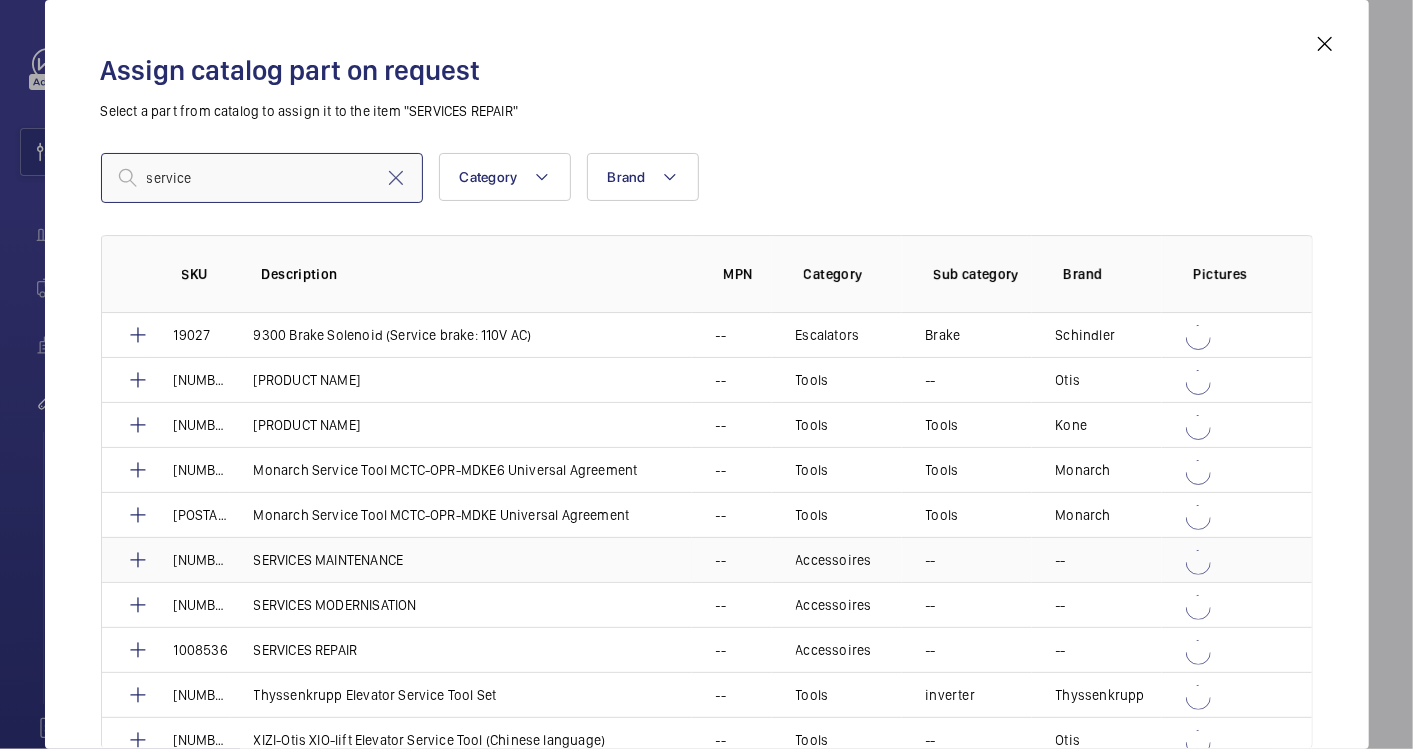 type on "service" 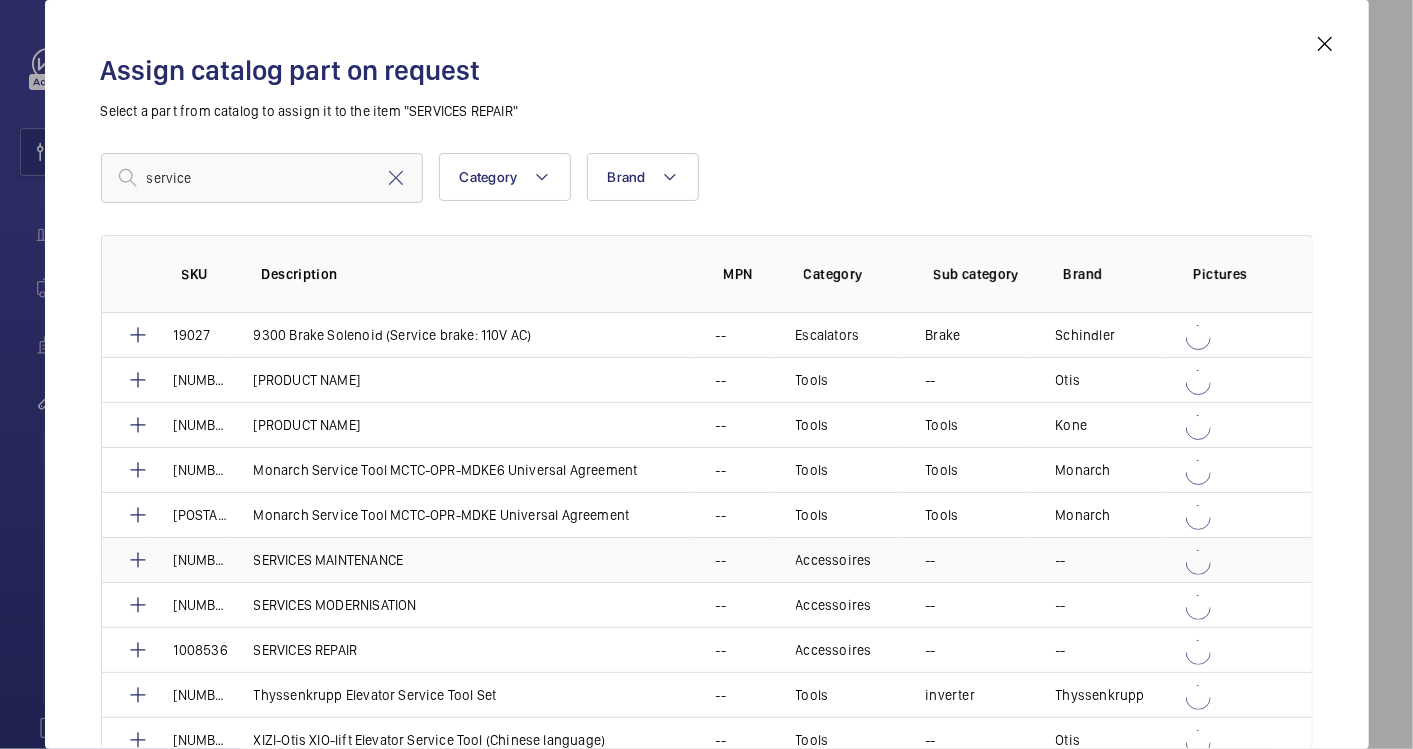 click on "SERVICES MAINTENANCE" at bounding box center (329, 560) 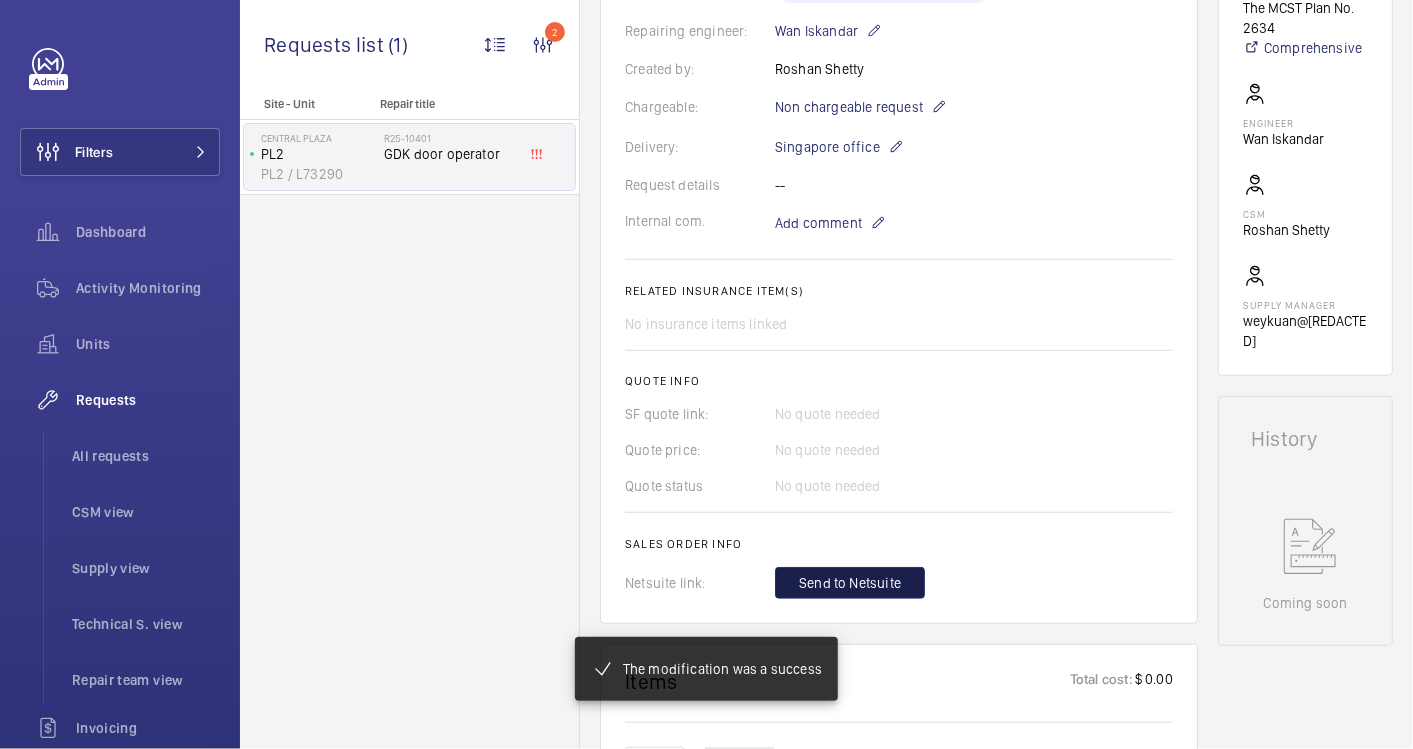 click on "Send to Netsuite" 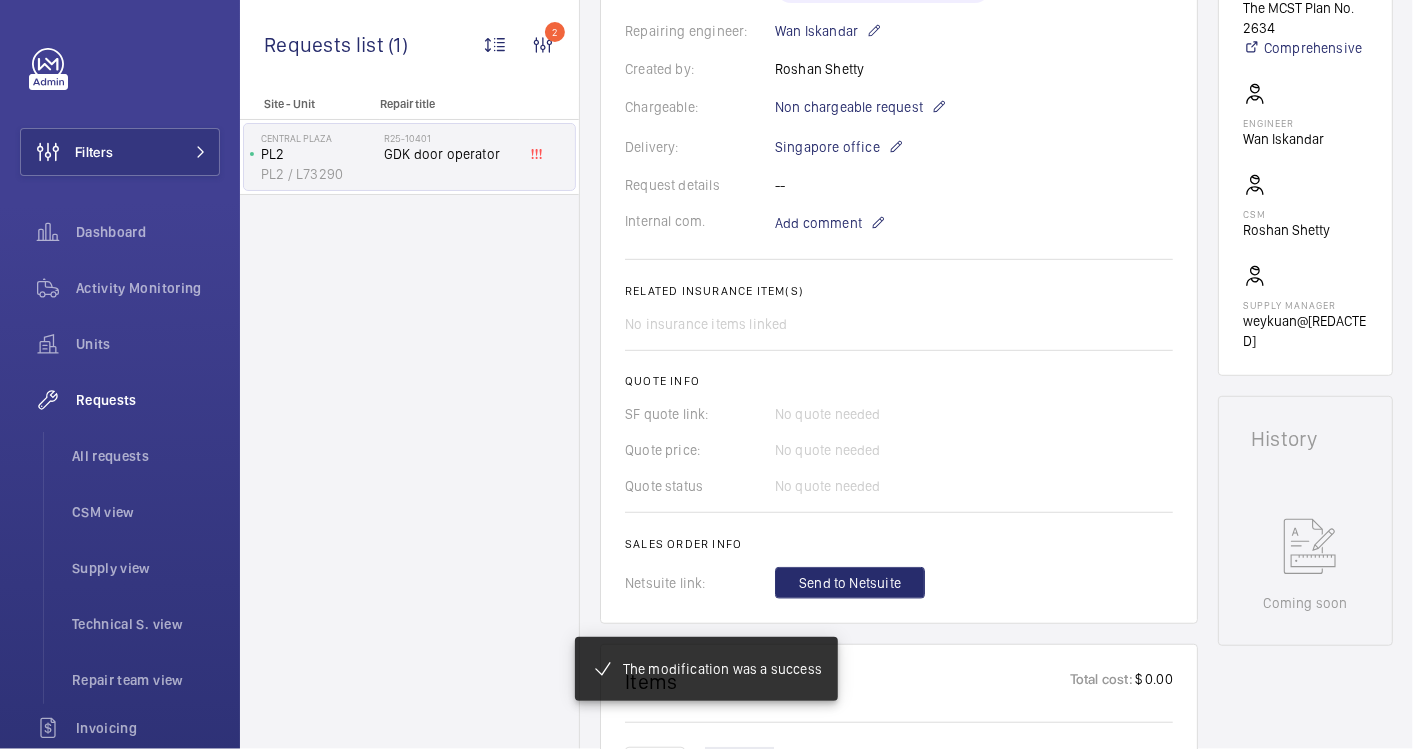 scroll, scrollTop: 504, scrollLeft: 0, axis: vertical 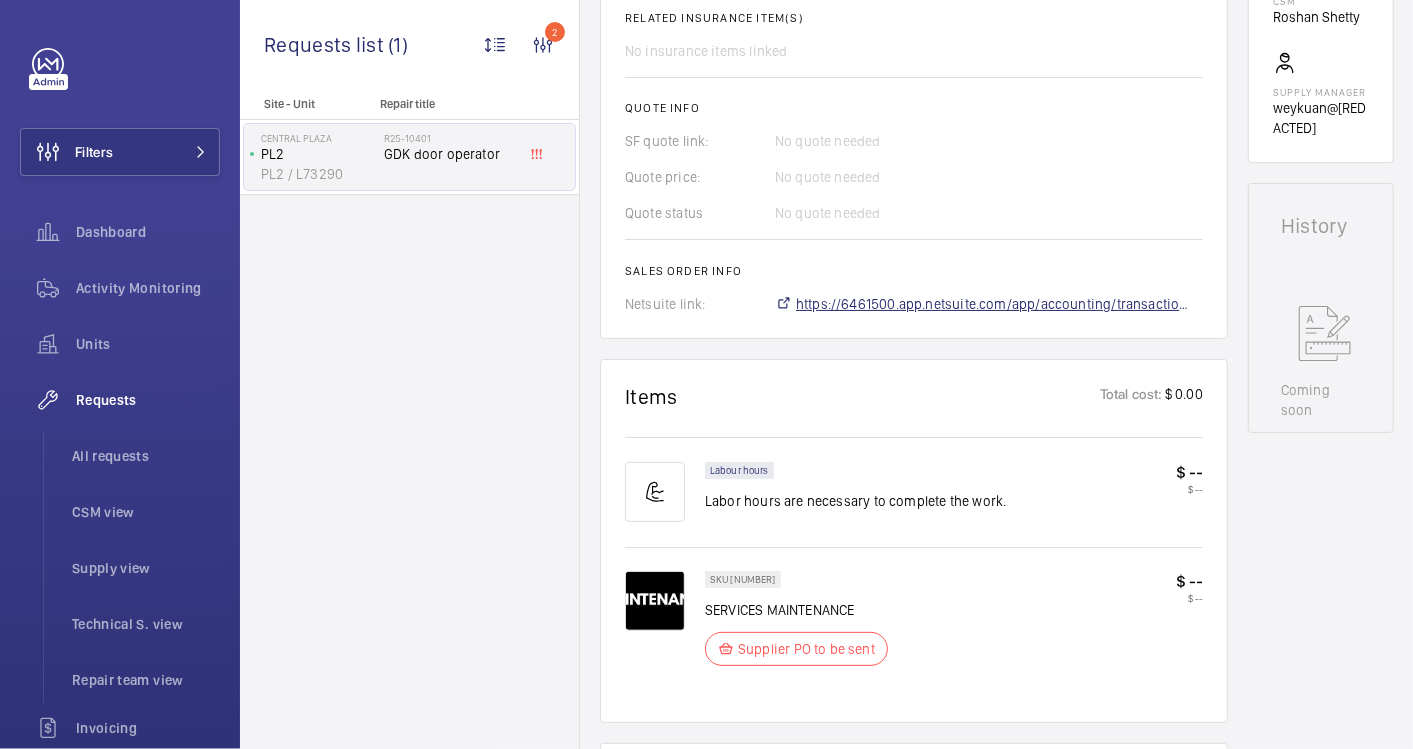 click on "https://6461500.app.netsuite.com/app/accounting/transactions/salesord.nl?id=[NUMBER]" 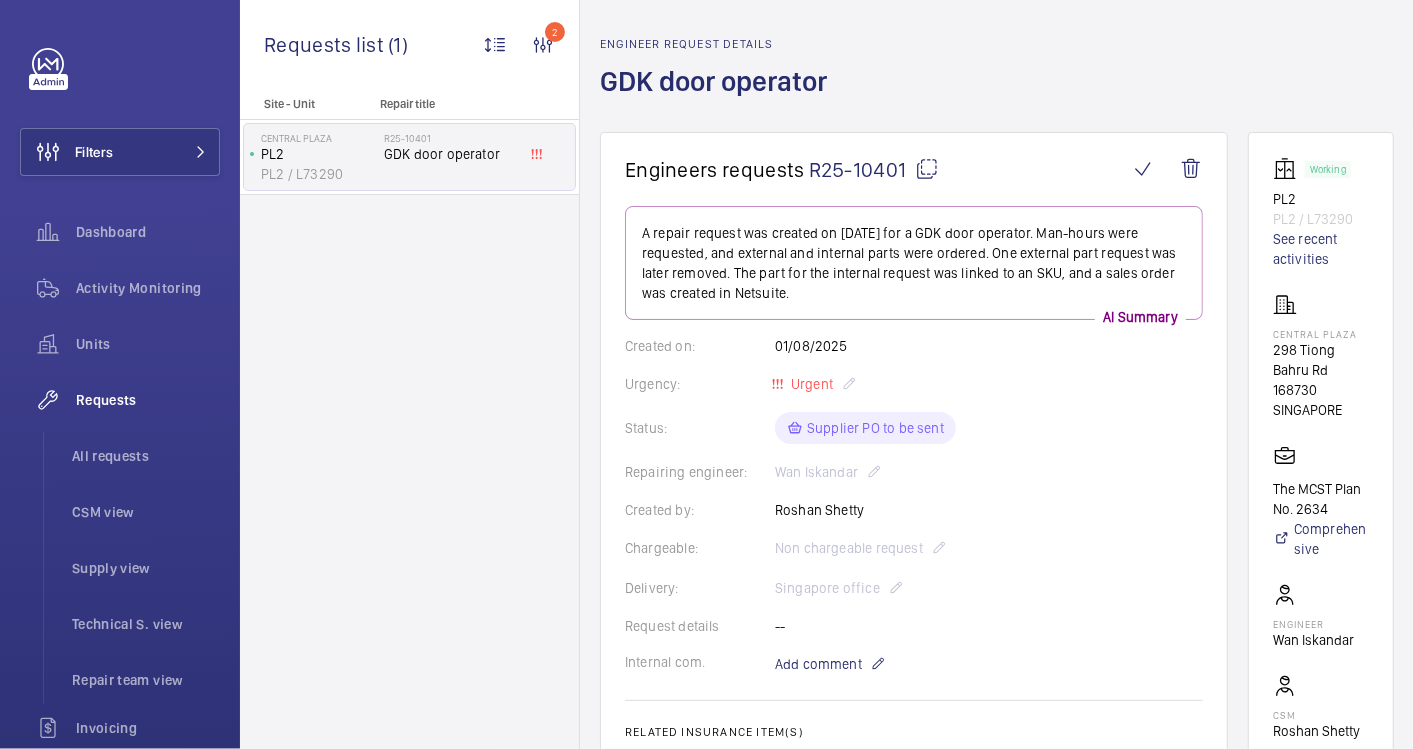 scroll, scrollTop: 0, scrollLeft: 0, axis: both 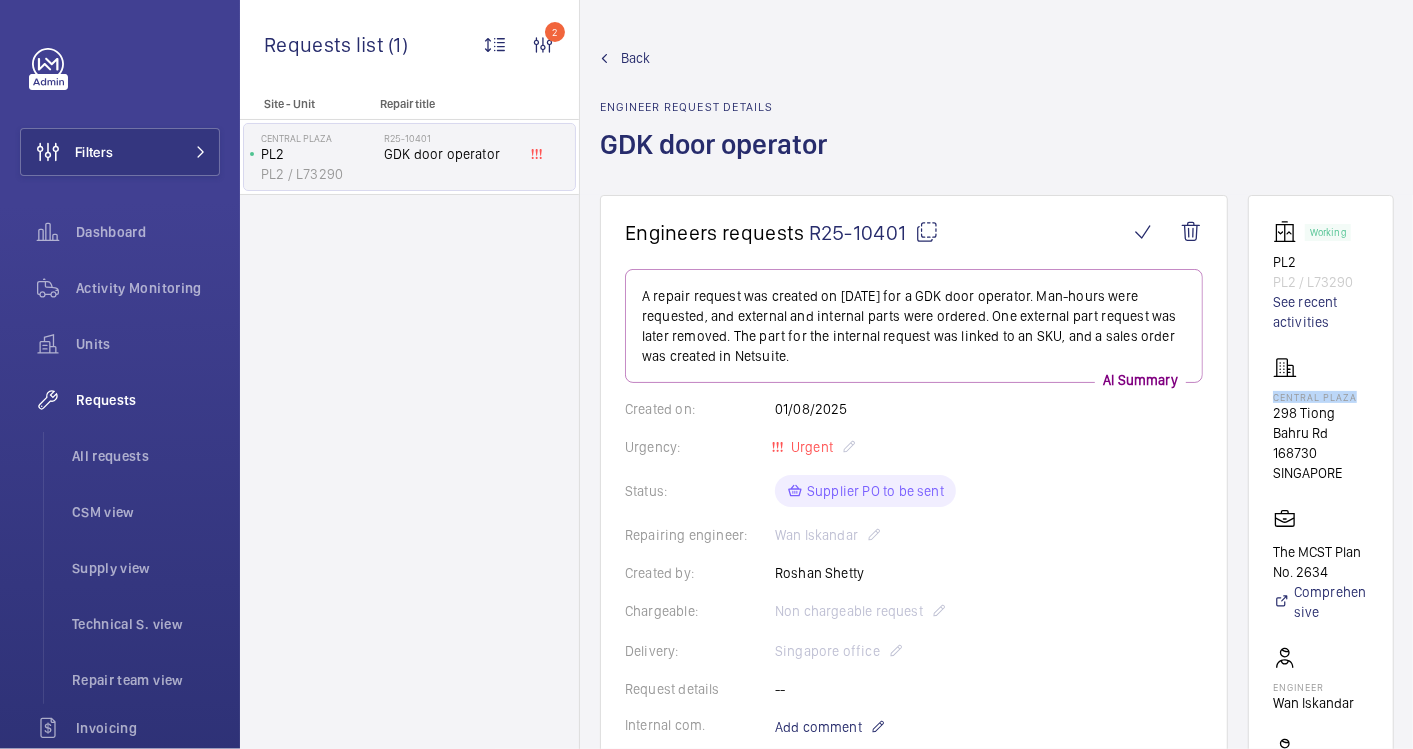 drag, startPoint x: 1360, startPoint y: 398, endPoint x: 1269, endPoint y: 394, distance: 91.08787 